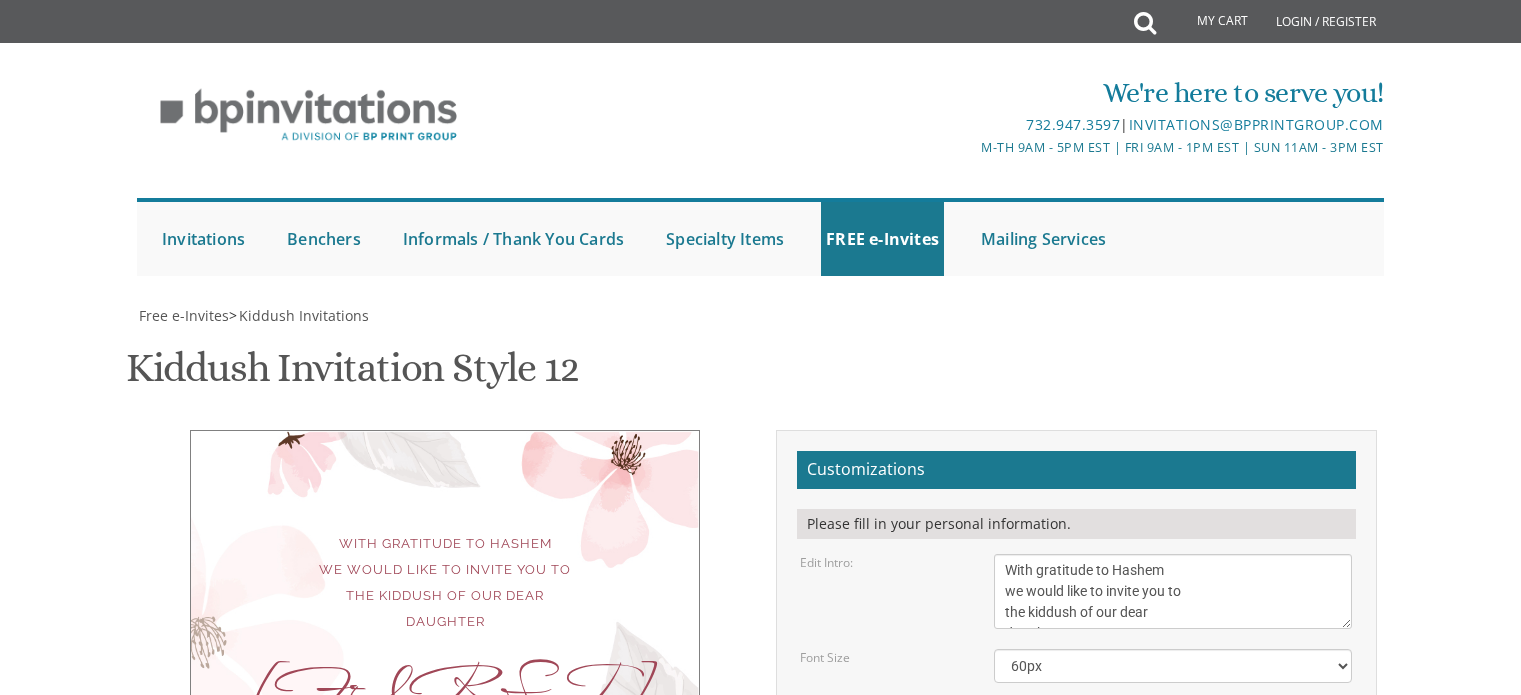 scroll, scrollTop: 364, scrollLeft: 0, axis: vertical 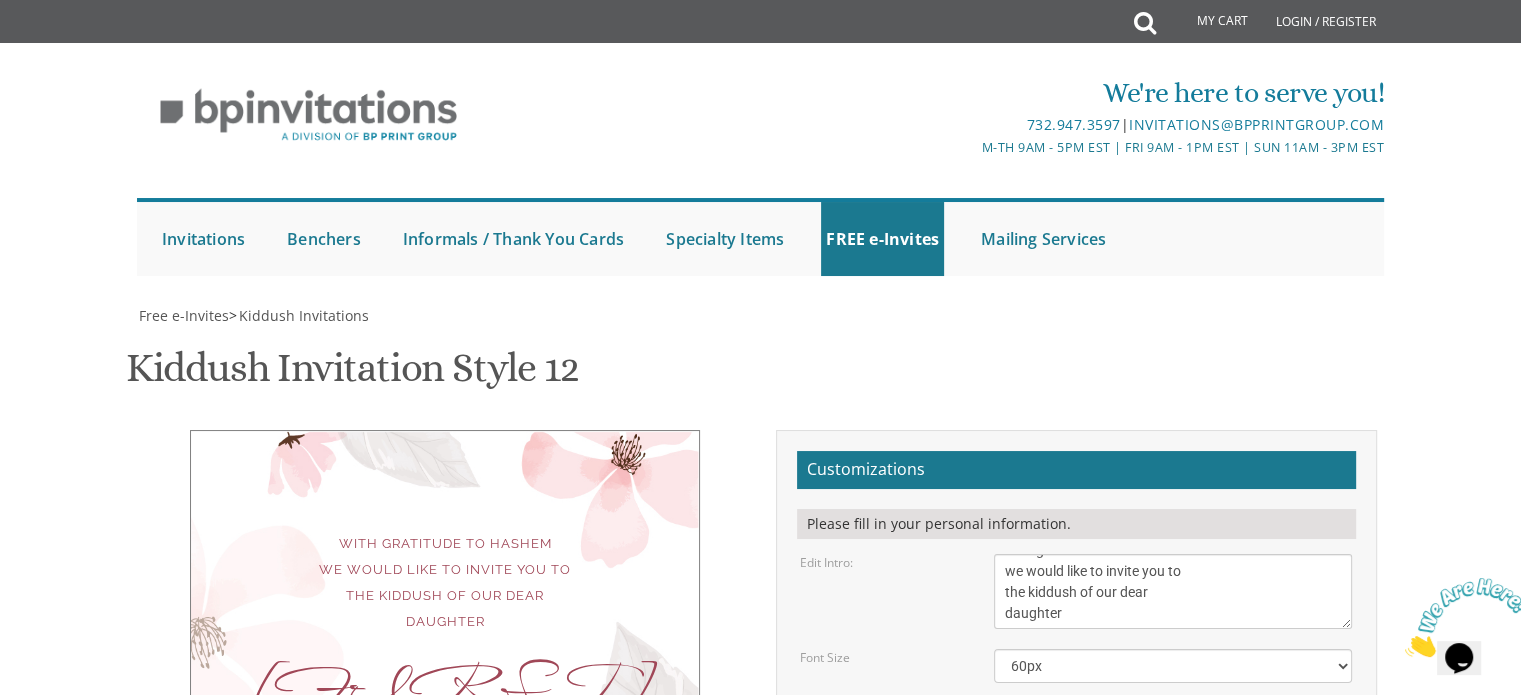 click on "With gratitude to Hashem
we would like to invite you to
the kiddush of our dear
daughter
[FIRST]
This Shabbos, Parshas Va'asechanan
[DATE]
Billowitz Residence
[NUMBER] [STREET]
Approx [TIME]
[CITY], [STATE]
[FIRST] & [FIRST] [LAST]" at bounding box center (445, 719) 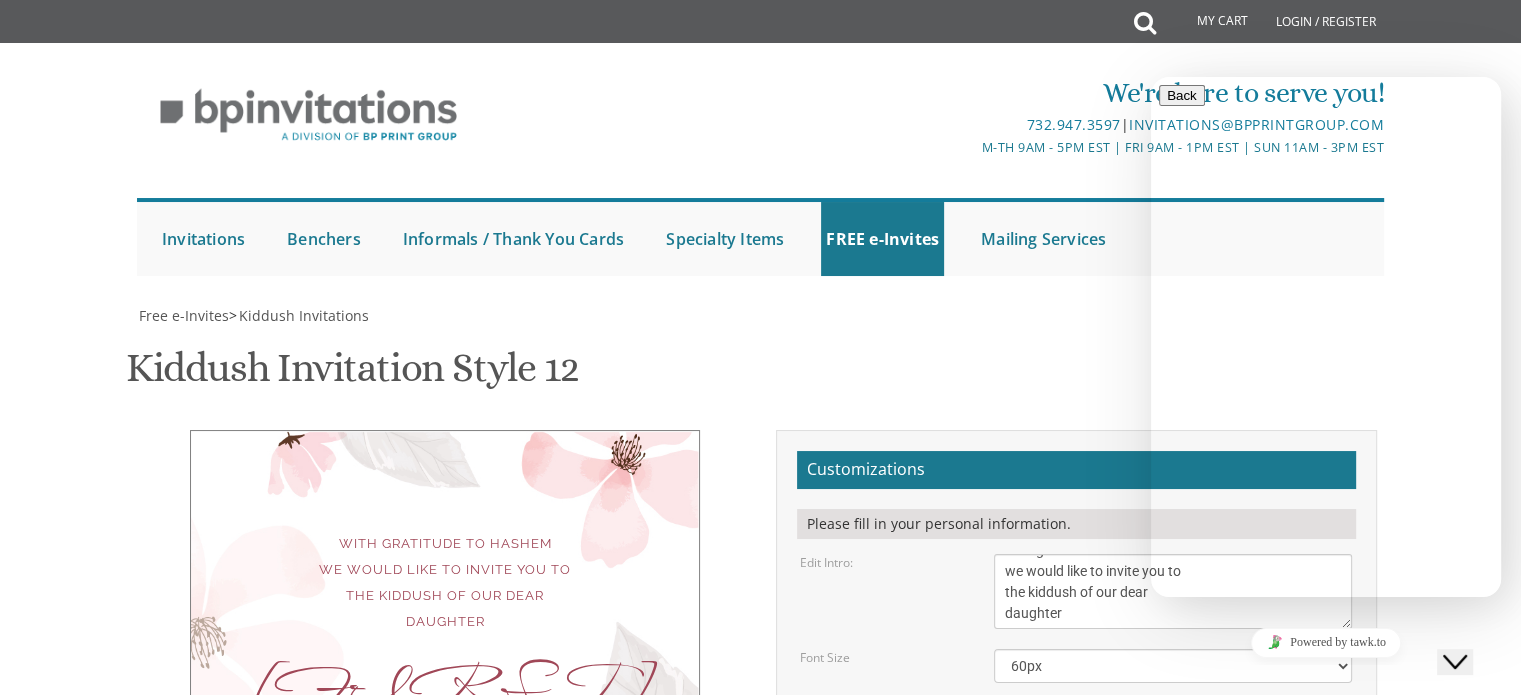 click on "New Conversation" at bounding box center (1326, 703) 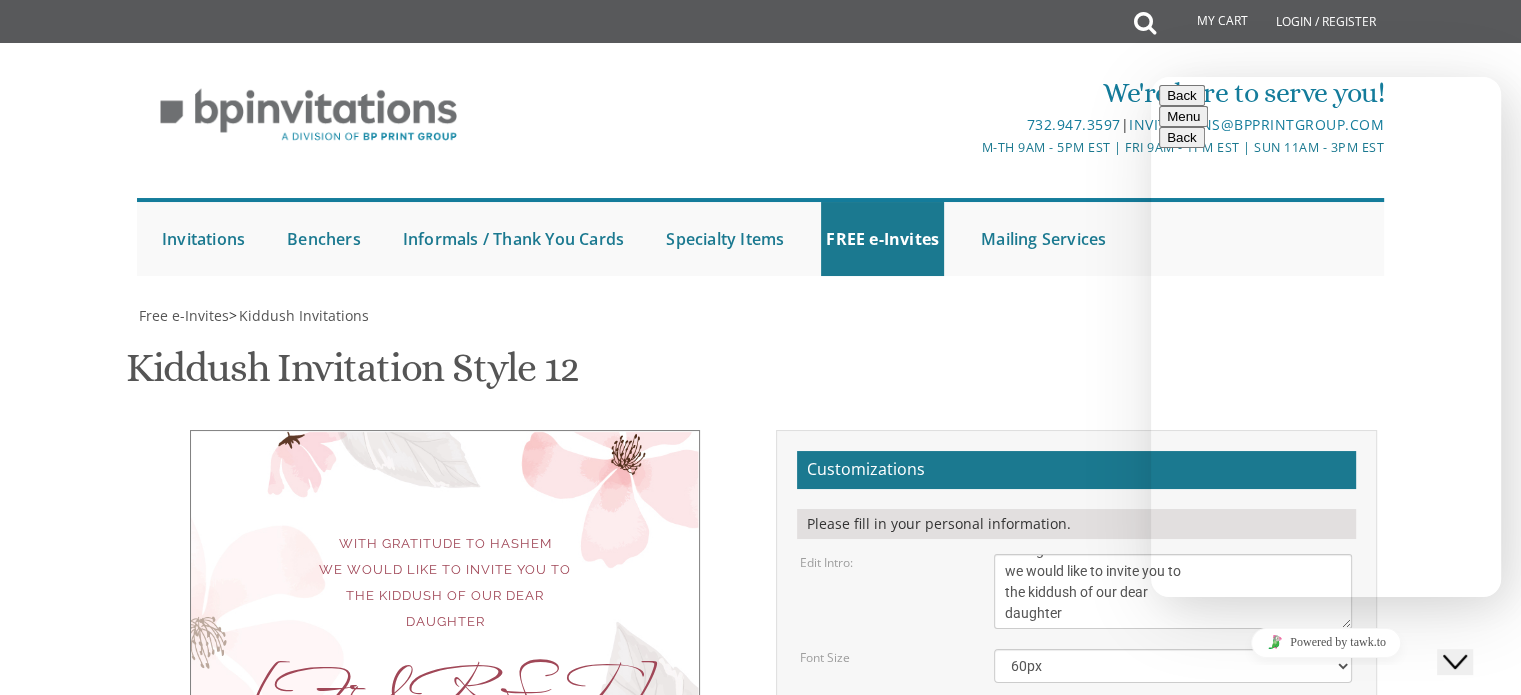 click at bounding box center [1151, 77] 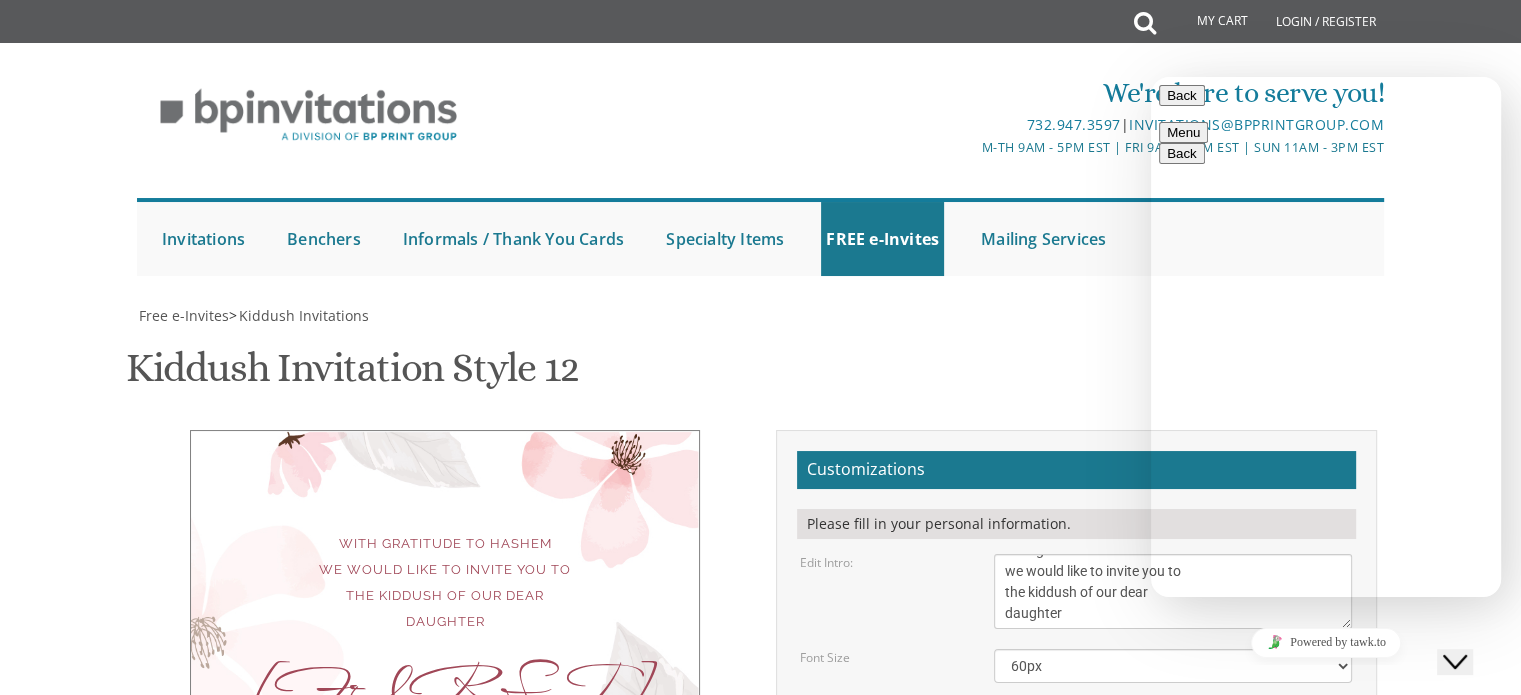 scroll, scrollTop: 0, scrollLeft: 0, axis: both 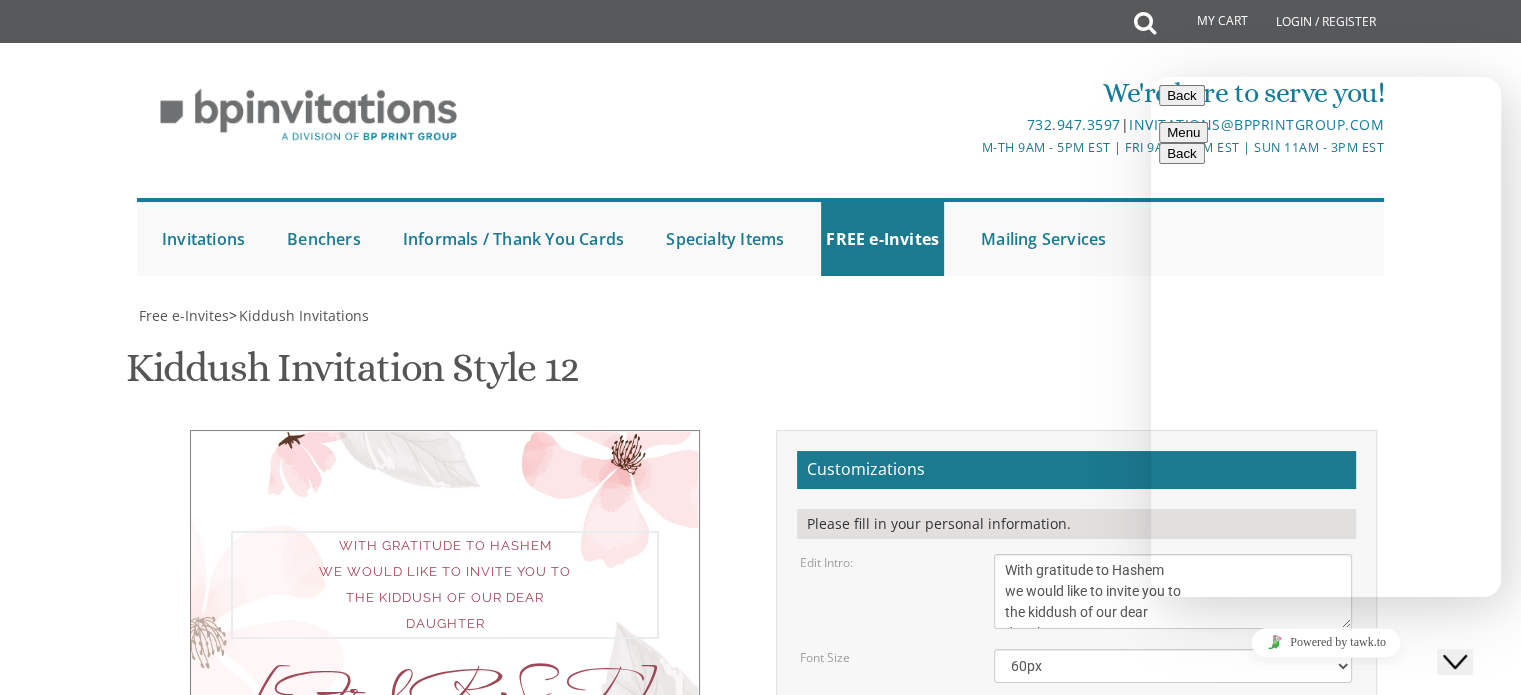 click on "We would like to invite
you to the Kiddush
of our dear daughter" at bounding box center (1173, 591) 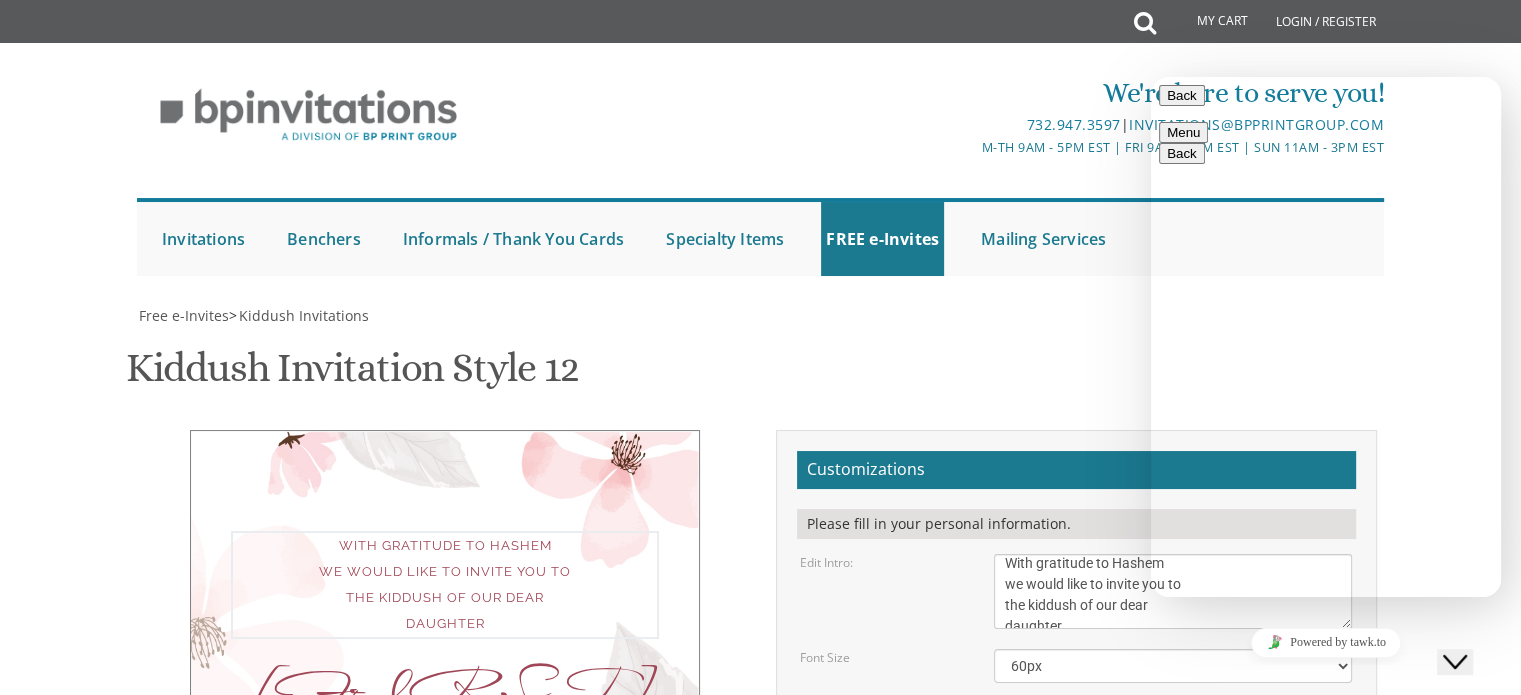 scroll, scrollTop: 42, scrollLeft: 0, axis: vertical 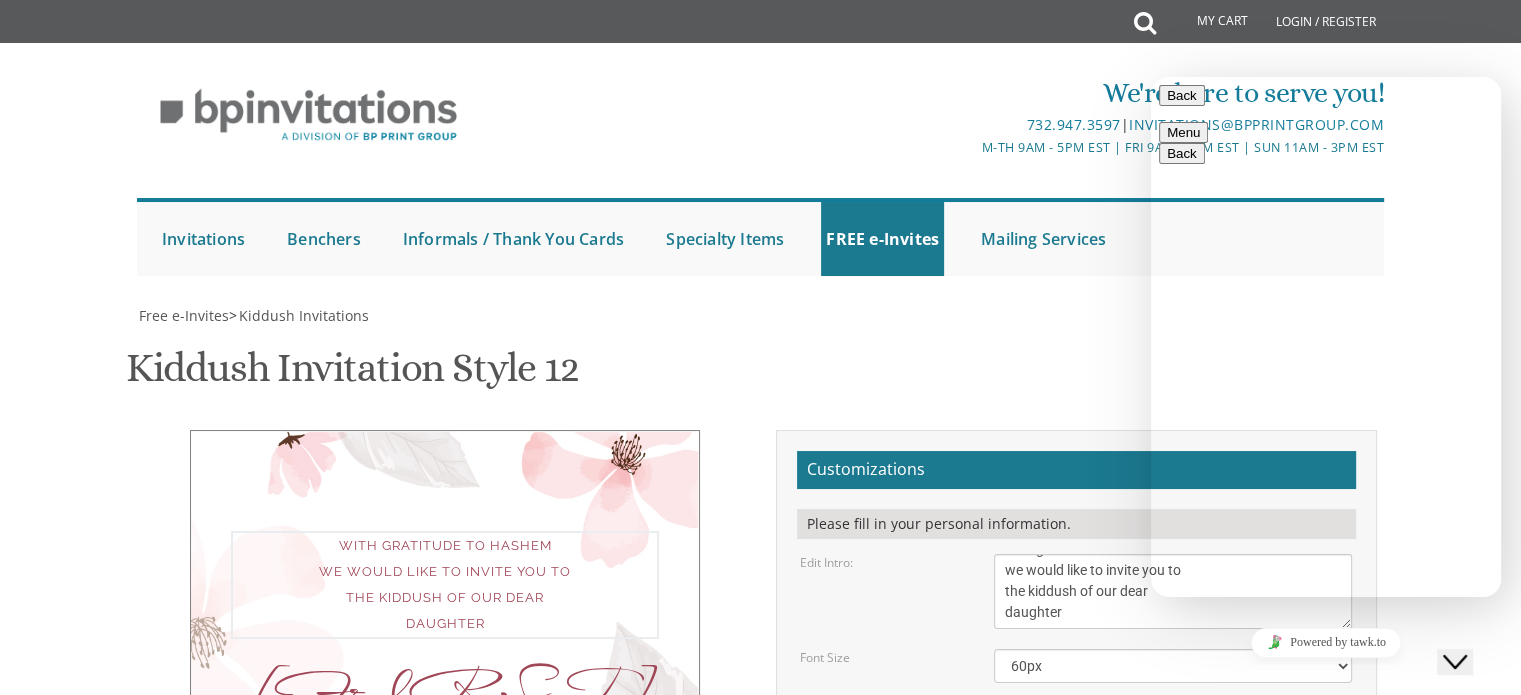 type on "B'SD
With gratitude to Hashem
we would like to invite you to
the kiddush of our dear
daughter" 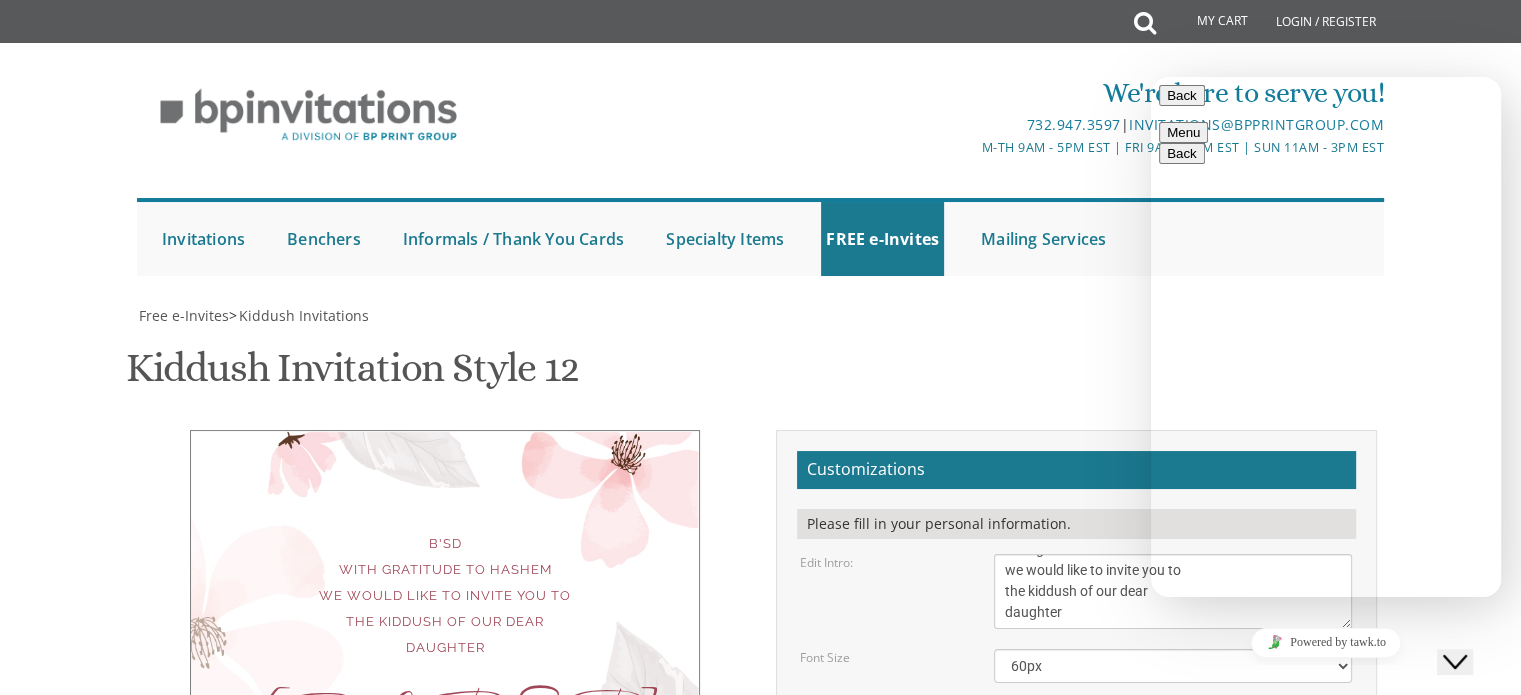 click on "B'SD
With gratitude to Hashem
we would like to invite you to
the kiddush of our dear
daughter" at bounding box center (445, 596) 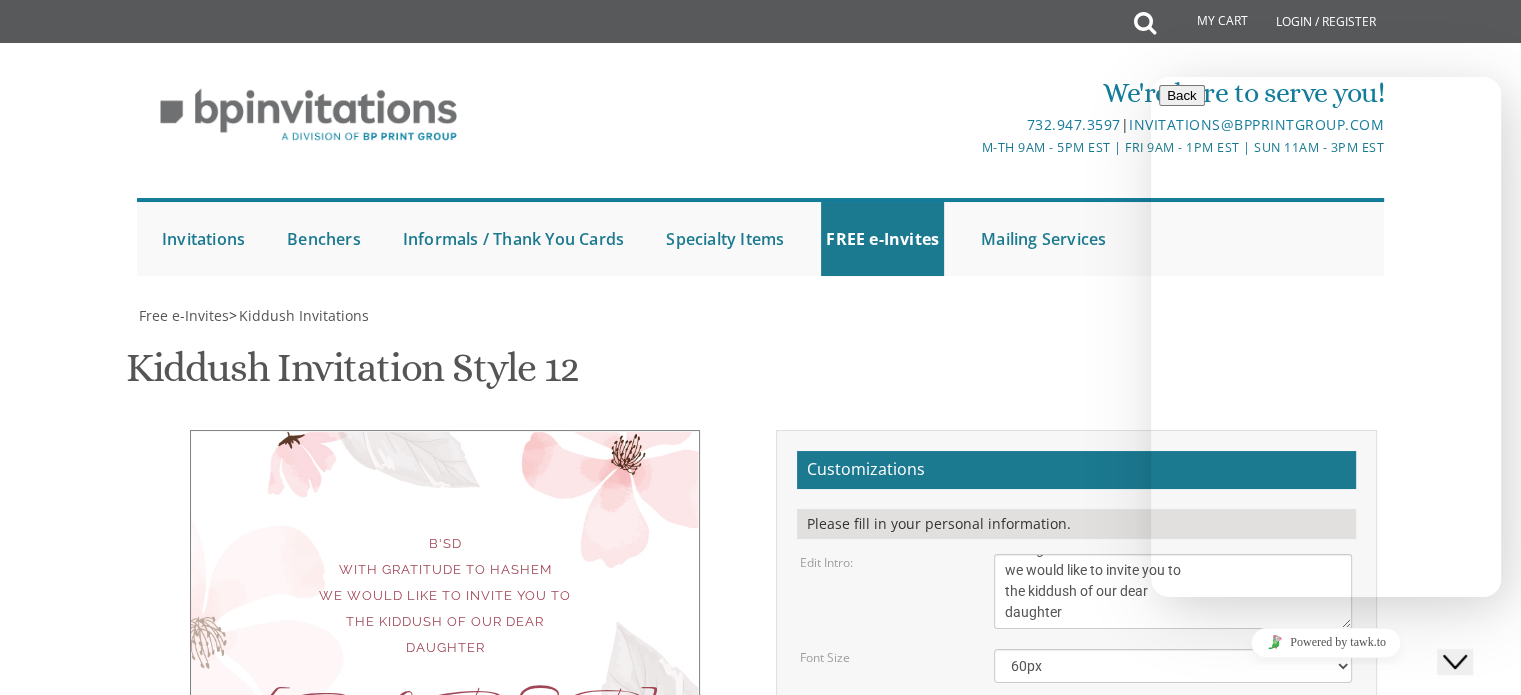 click on "My Cart
Total:
View Cart   Item(s)
Submit
My Cart
Total:
View Cart   Item(s)
Login / Register
|" at bounding box center (760, 824) 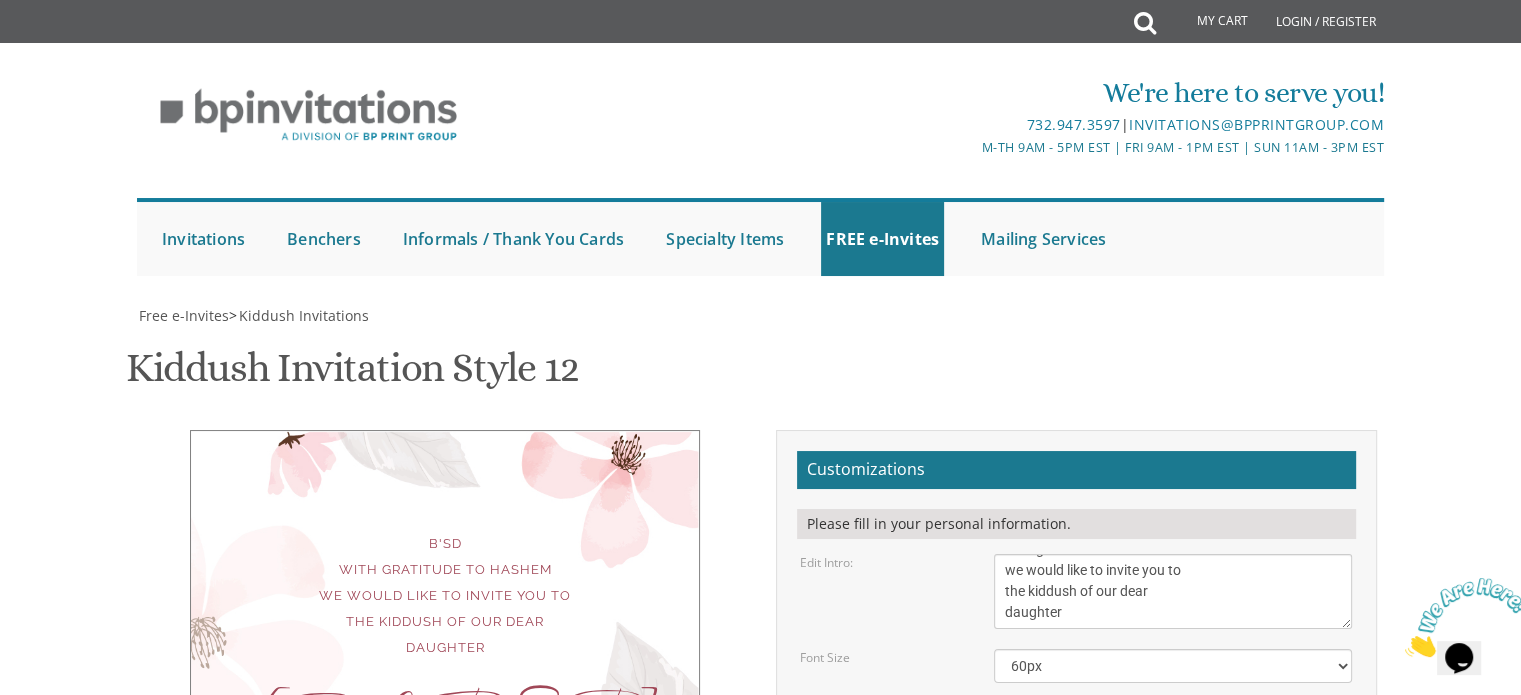 click on "This Shabbos, Parshas Vayigash
at our home
[NUMBER] [STREET]
[CITY], [STATE]" at bounding box center (1173, 804) 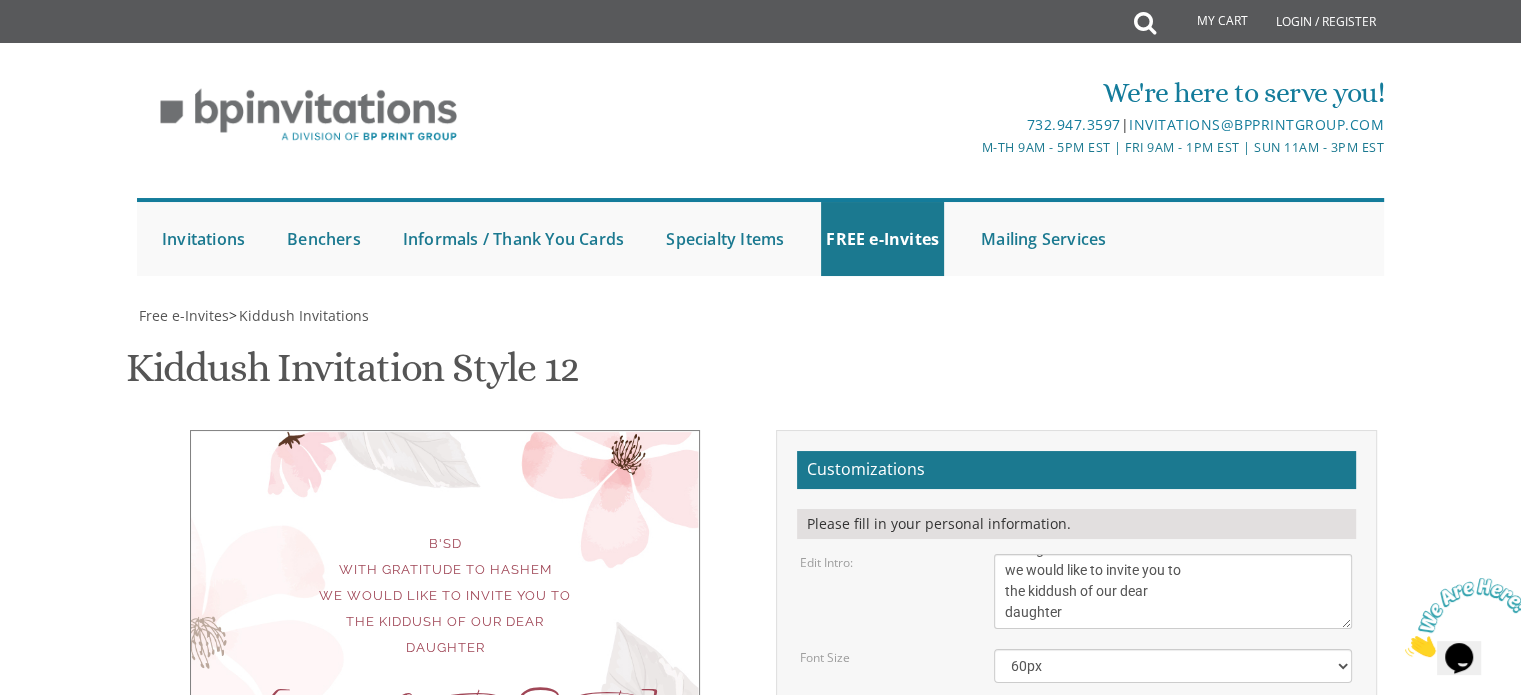 click on "Ahuva" at bounding box center [1173, 719] 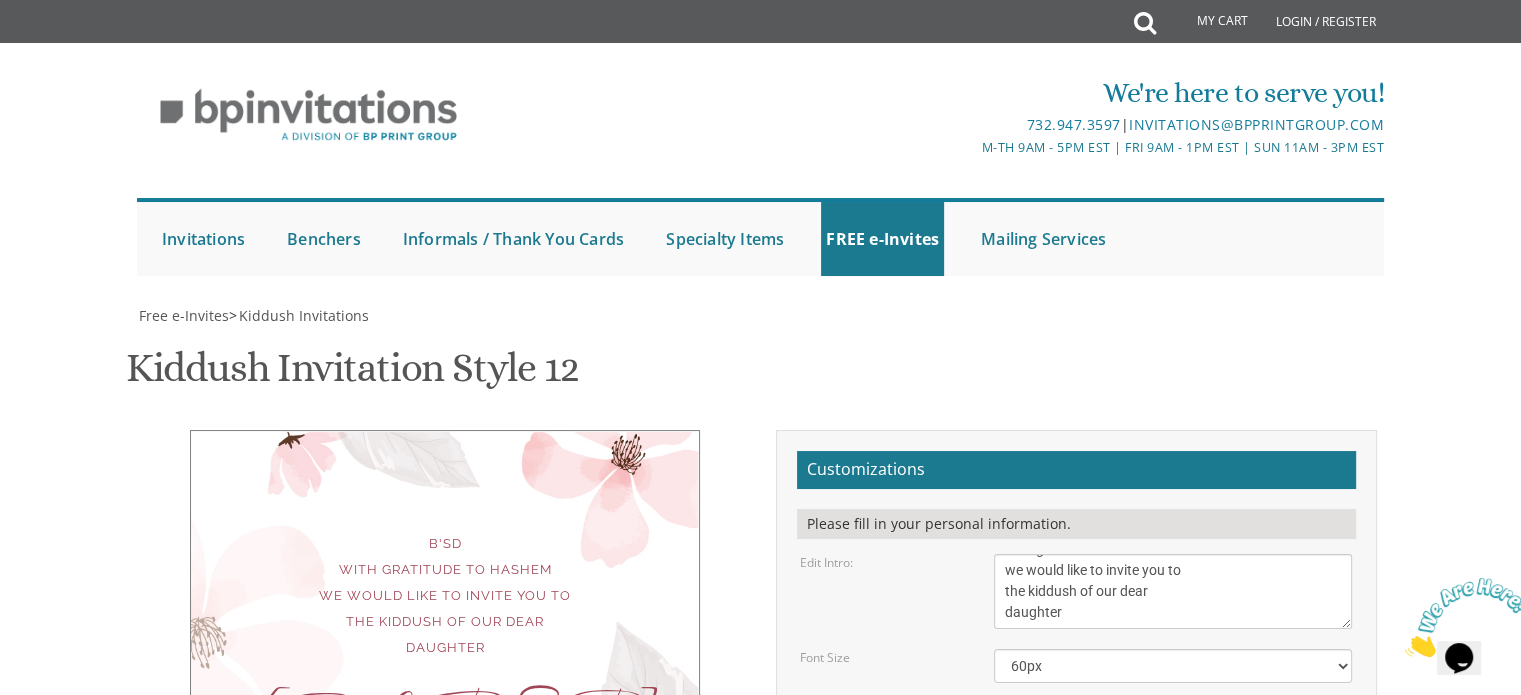 click on "[FIRST]" at bounding box center (445, 714) 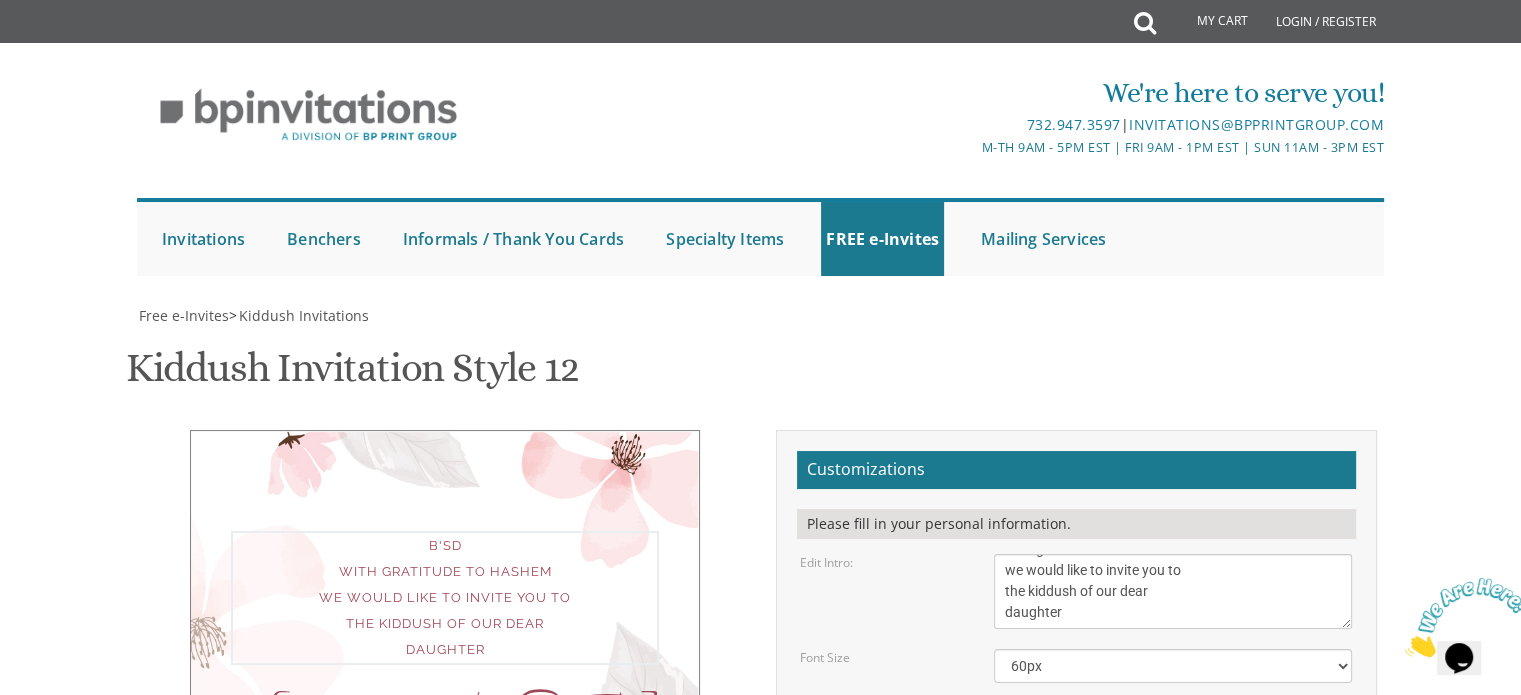 click on "We would like to invite
you to the Kiddush
of our dear daughter" at bounding box center [1173, 591] 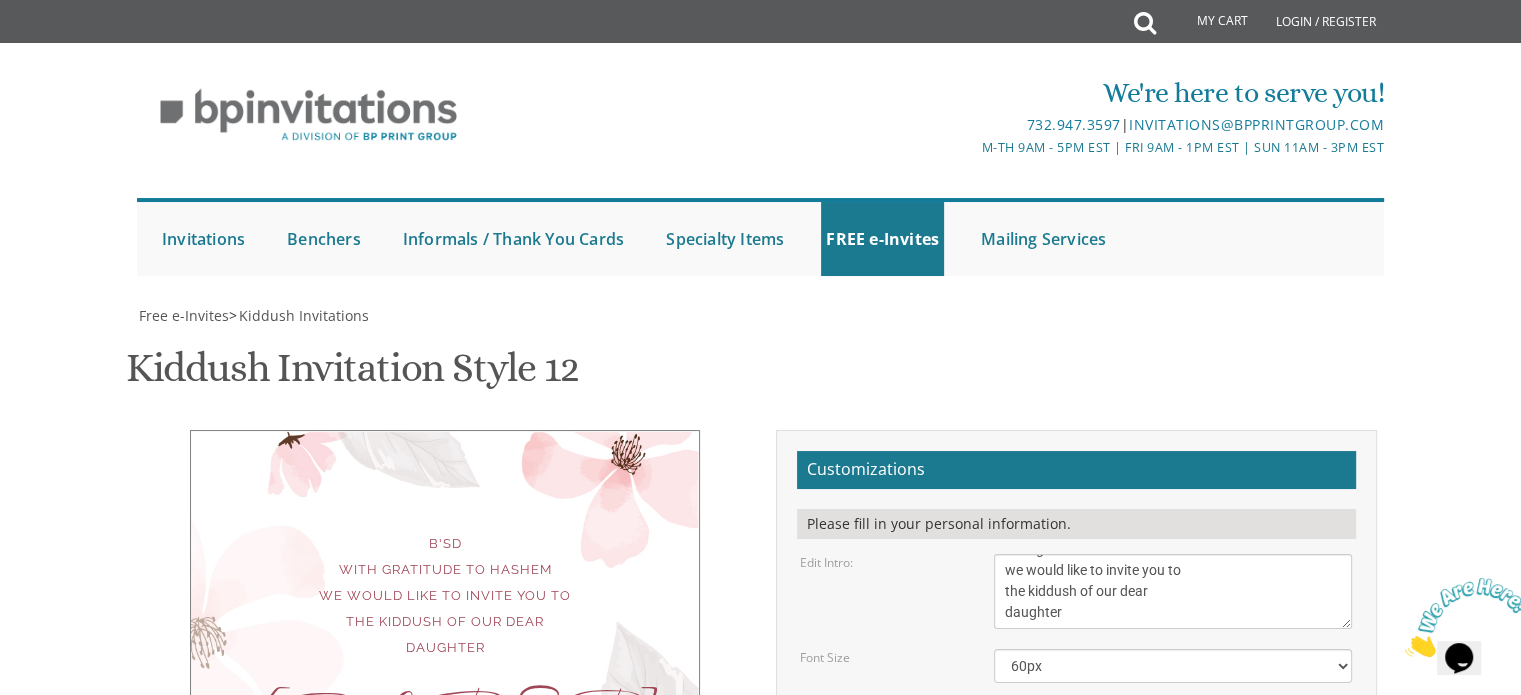 click on "This Shabbos, Parshas Vaeschanan
[DATE]
Billowitz Residence
[NUMBER] [STREET]
Approx [TIME]
[CITY], [STATE]" at bounding box center (445, 835) 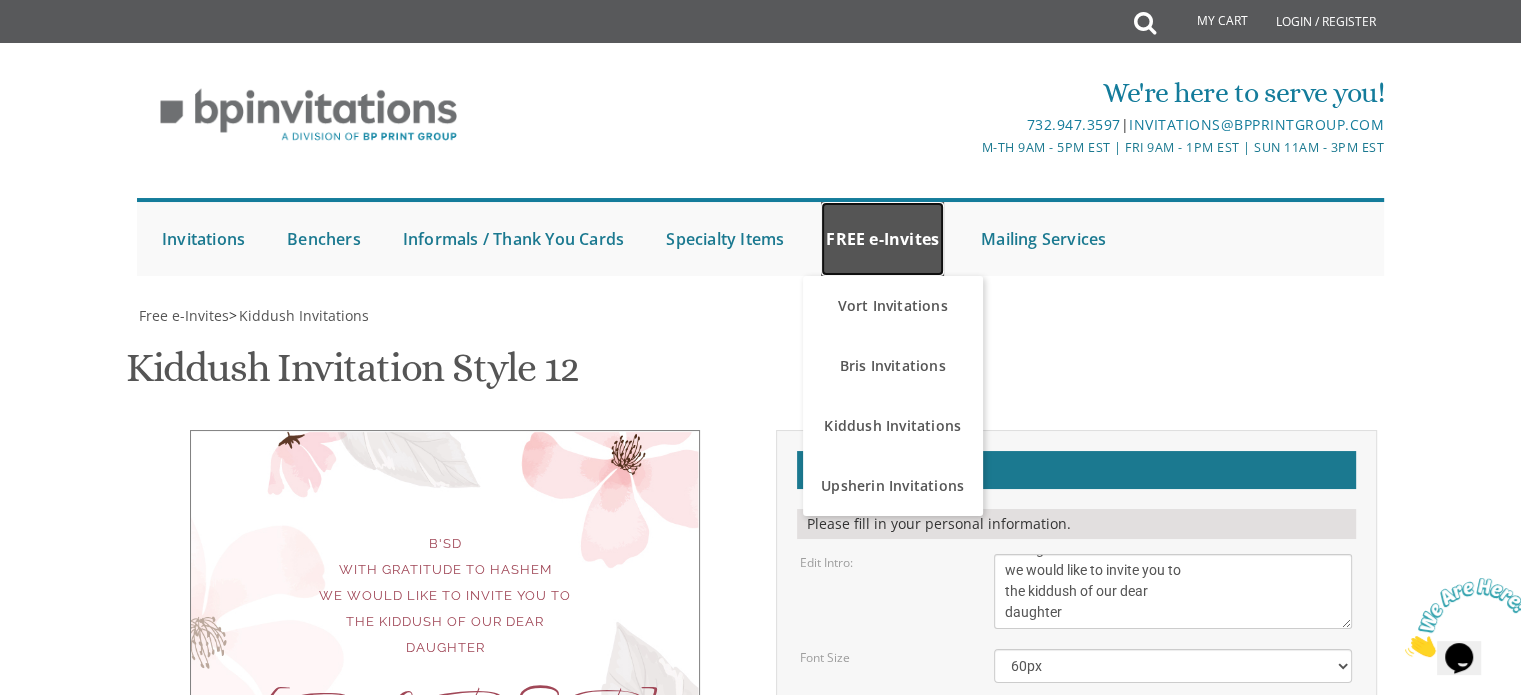 click on "FREE e-Invites" at bounding box center (882, 239) 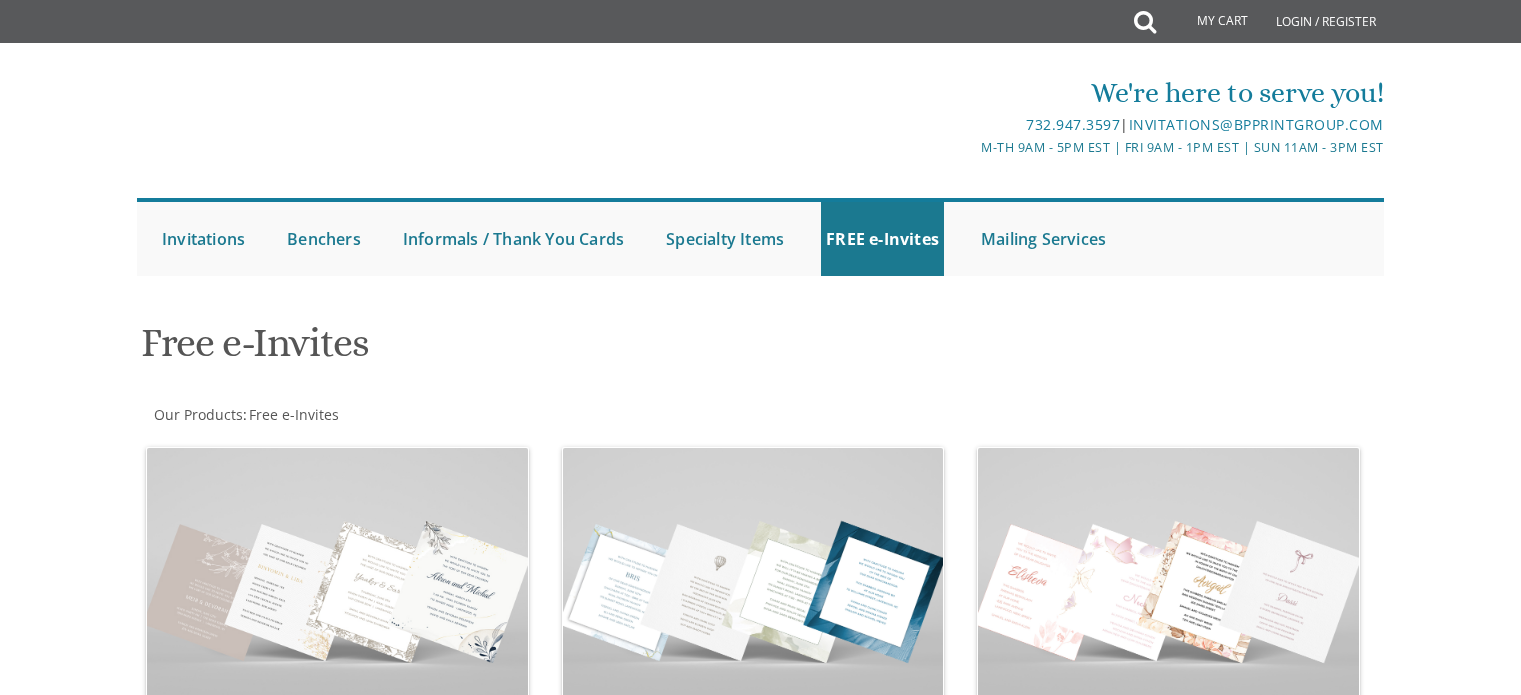 scroll, scrollTop: 0, scrollLeft: 0, axis: both 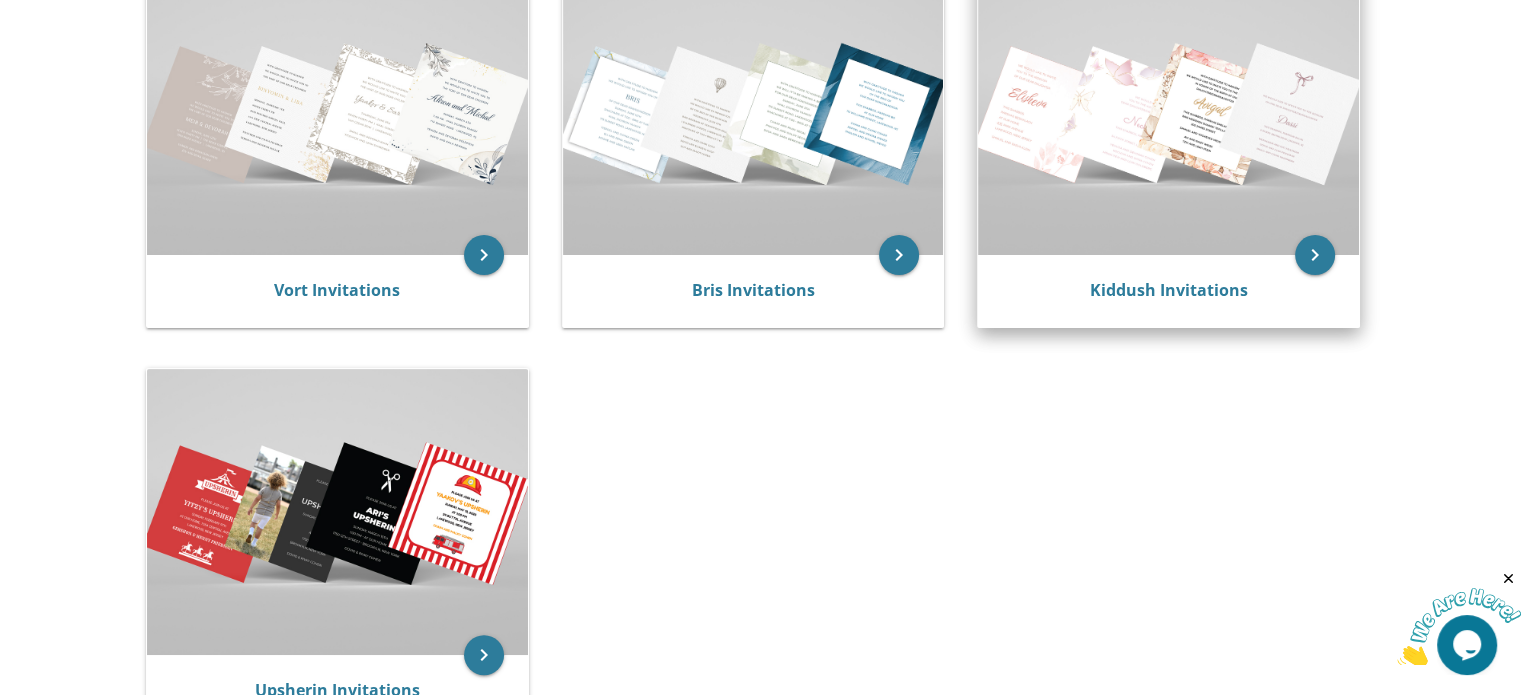 click on "Kiddush Invitations" at bounding box center [1168, 291] 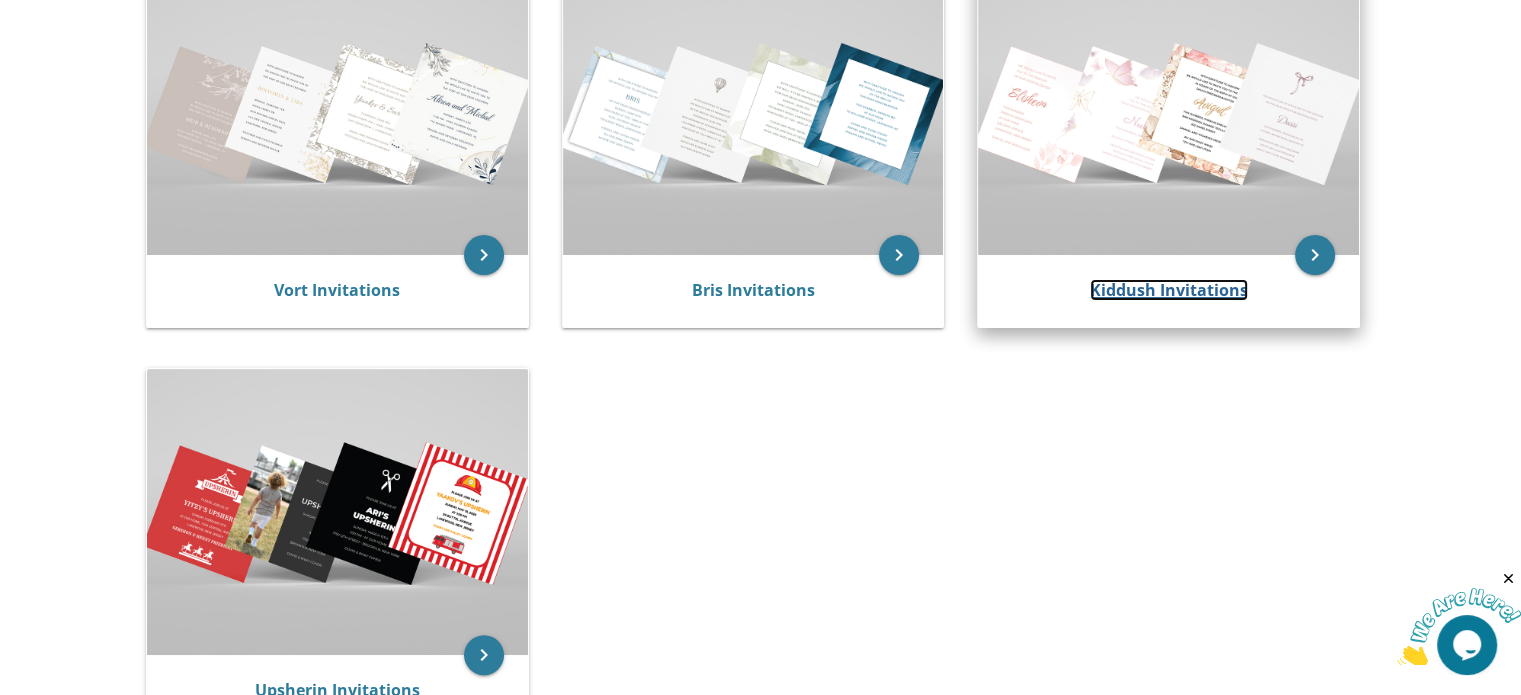 click on "Kiddush Invitations" at bounding box center (1169, 290) 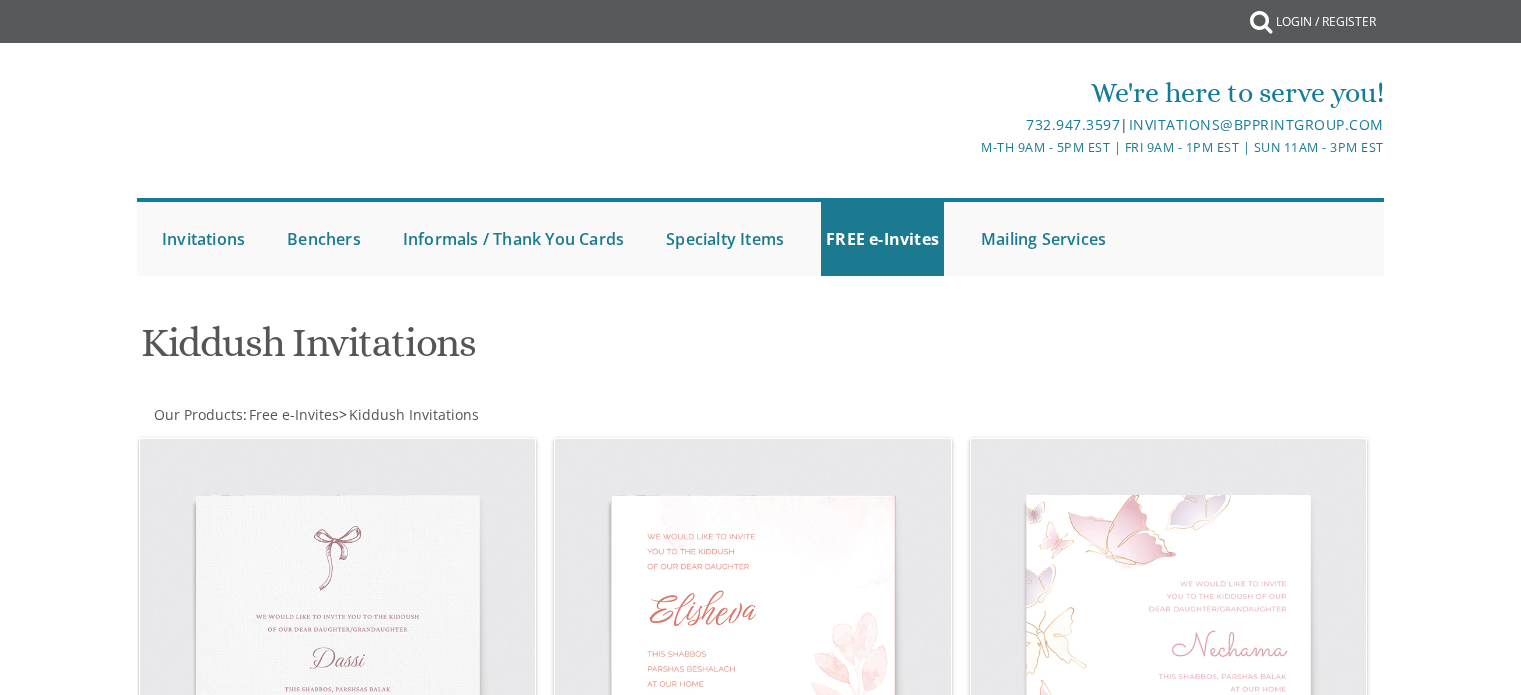 scroll, scrollTop: 0, scrollLeft: 0, axis: both 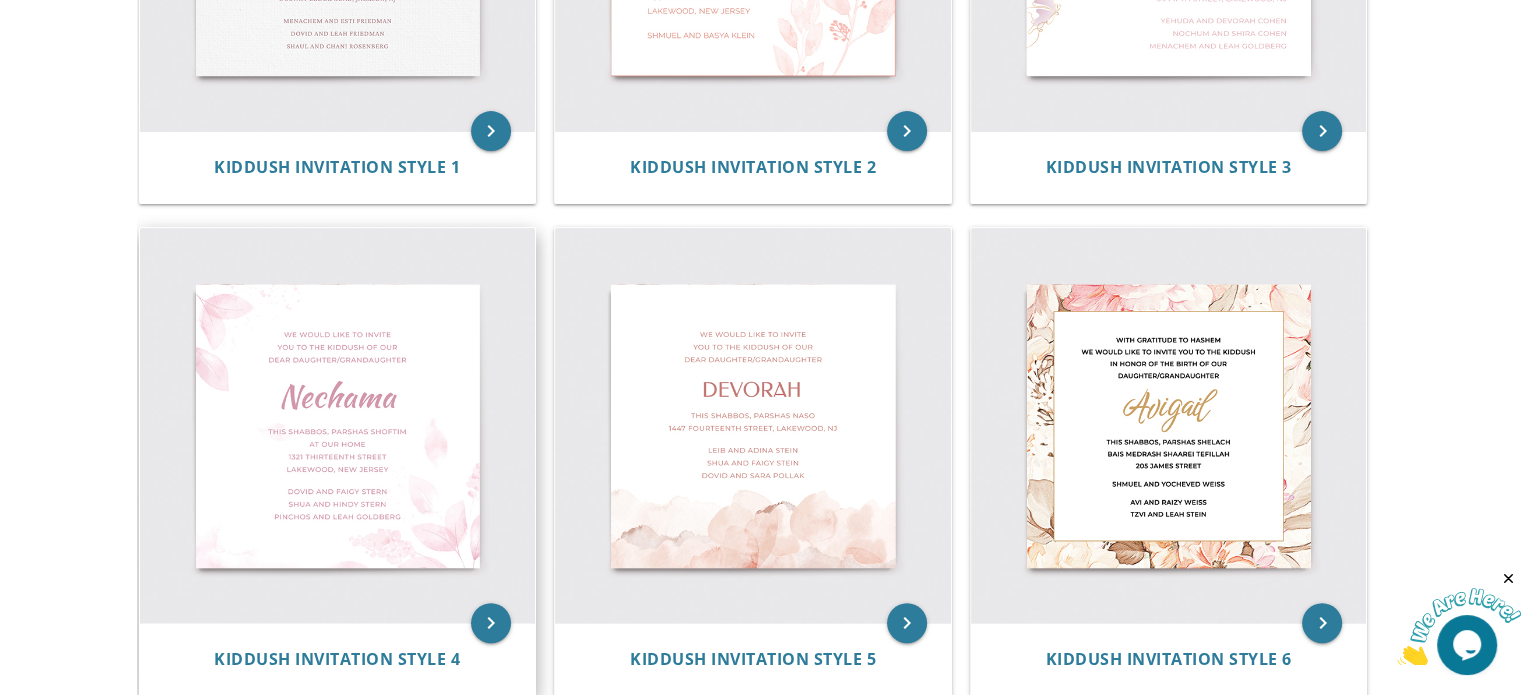 click at bounding box center (338, 426) 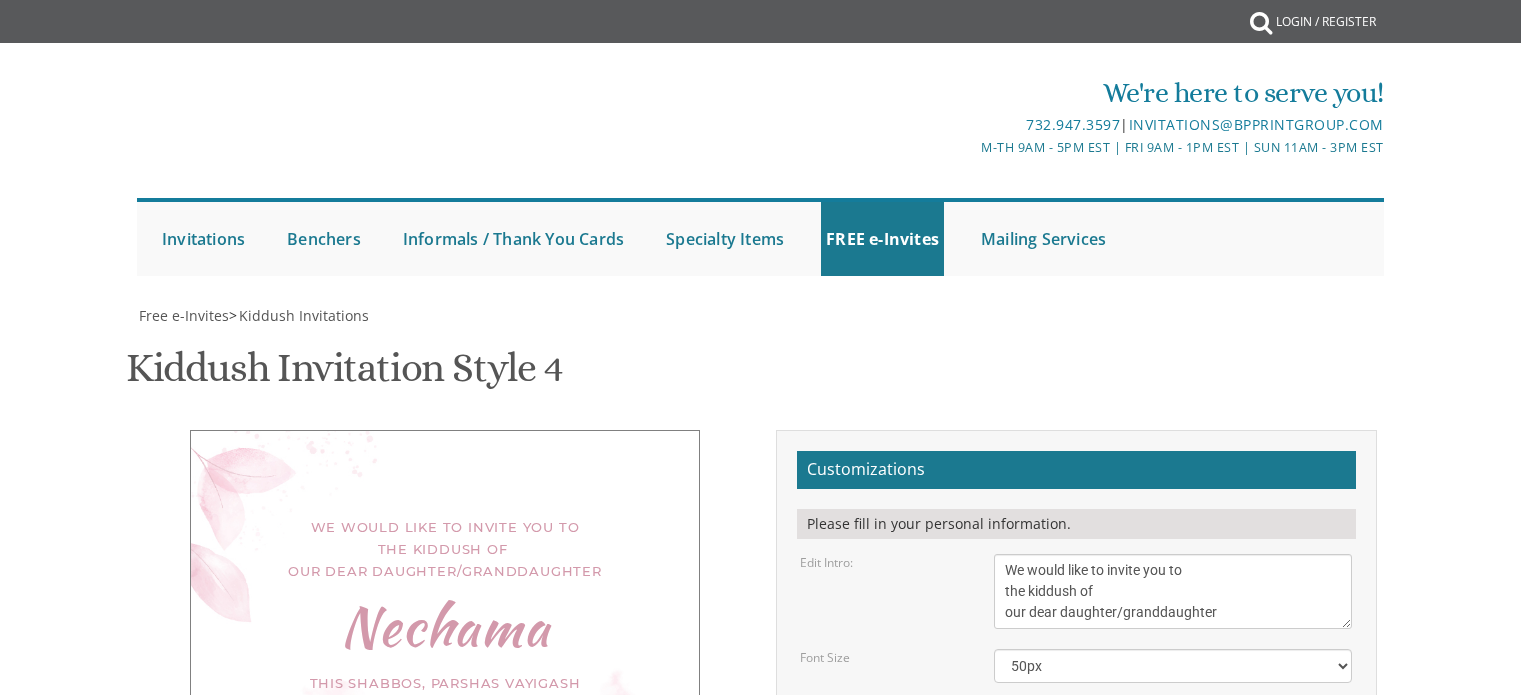 scroll, scrollTop: 0, scrollLeft: 0, axis: both 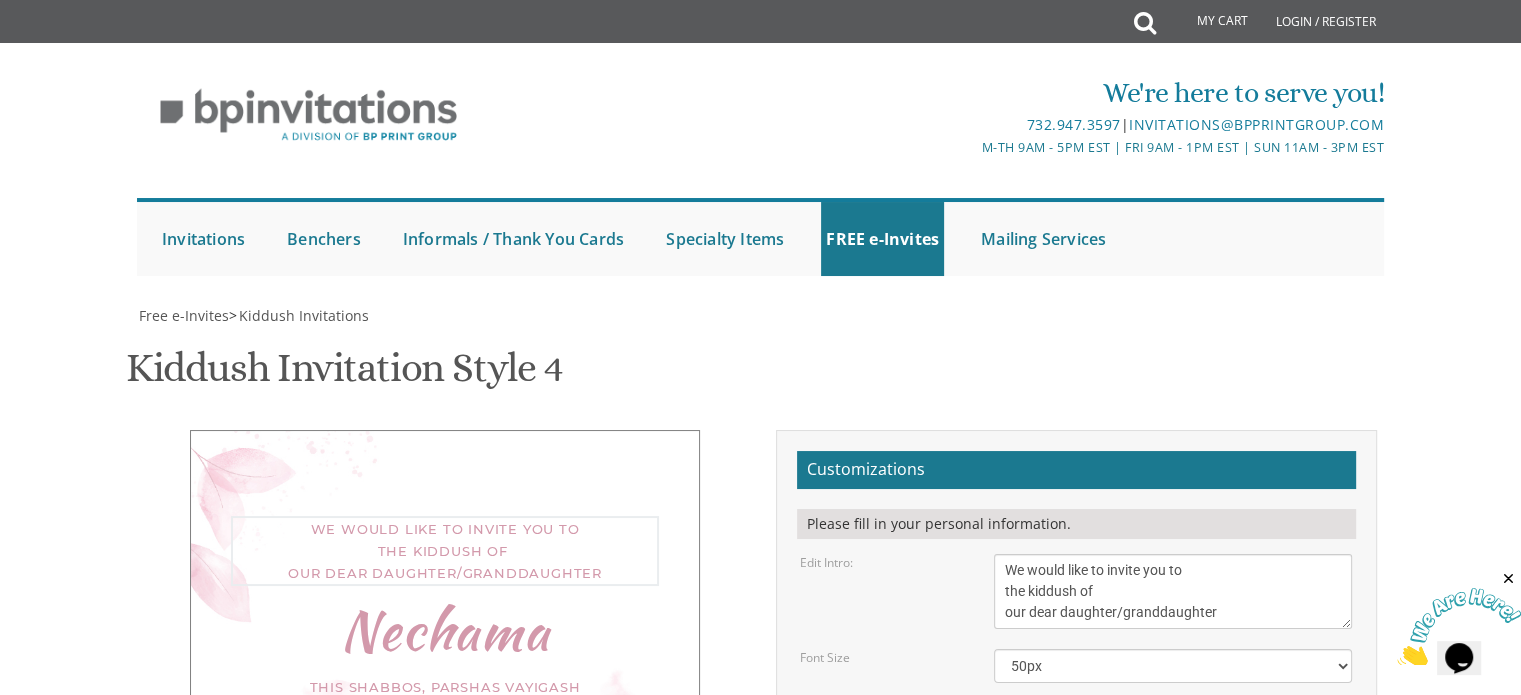 click on "We would like to invite you to
the kiddush of
our dear daughter/granddaughter" at bounding box center (1173, 591) 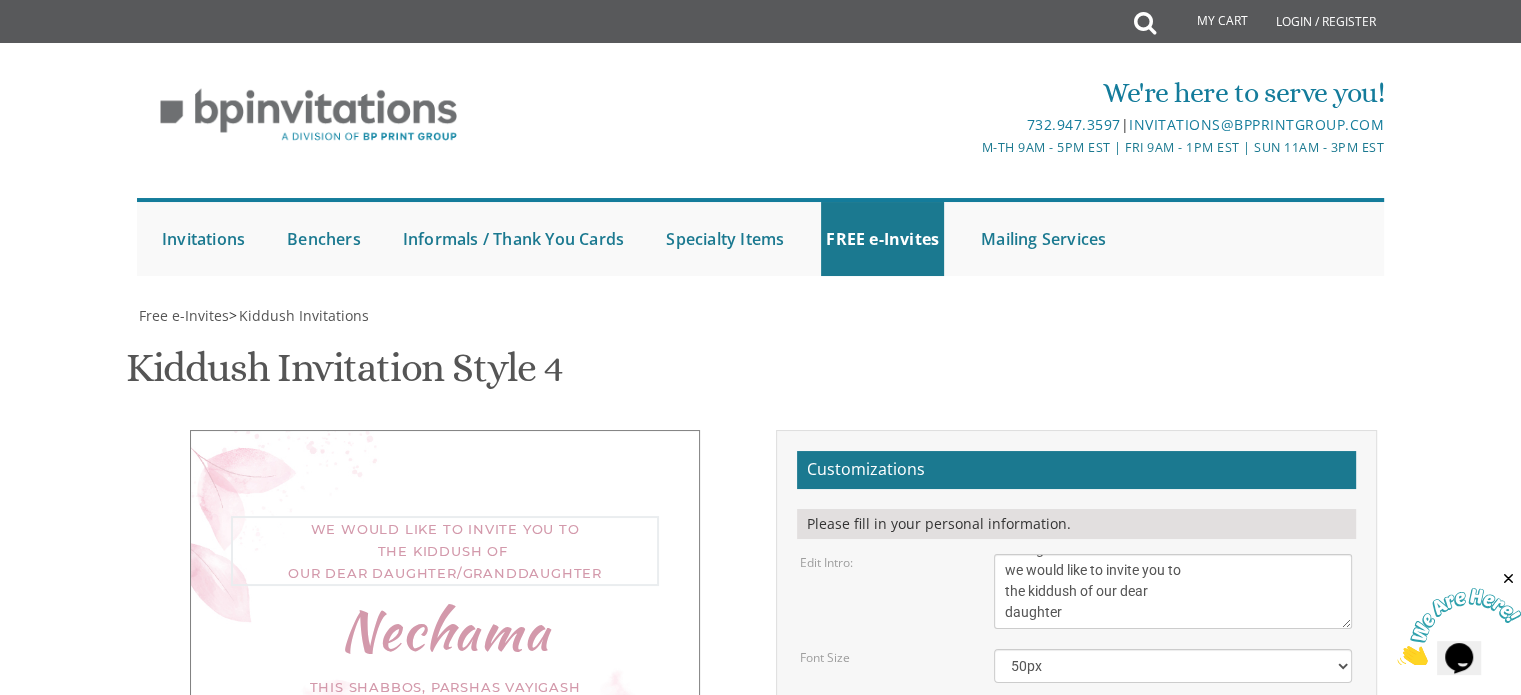 scroll, scrollTop: 63, scrollLeft: 0, axis: vertical 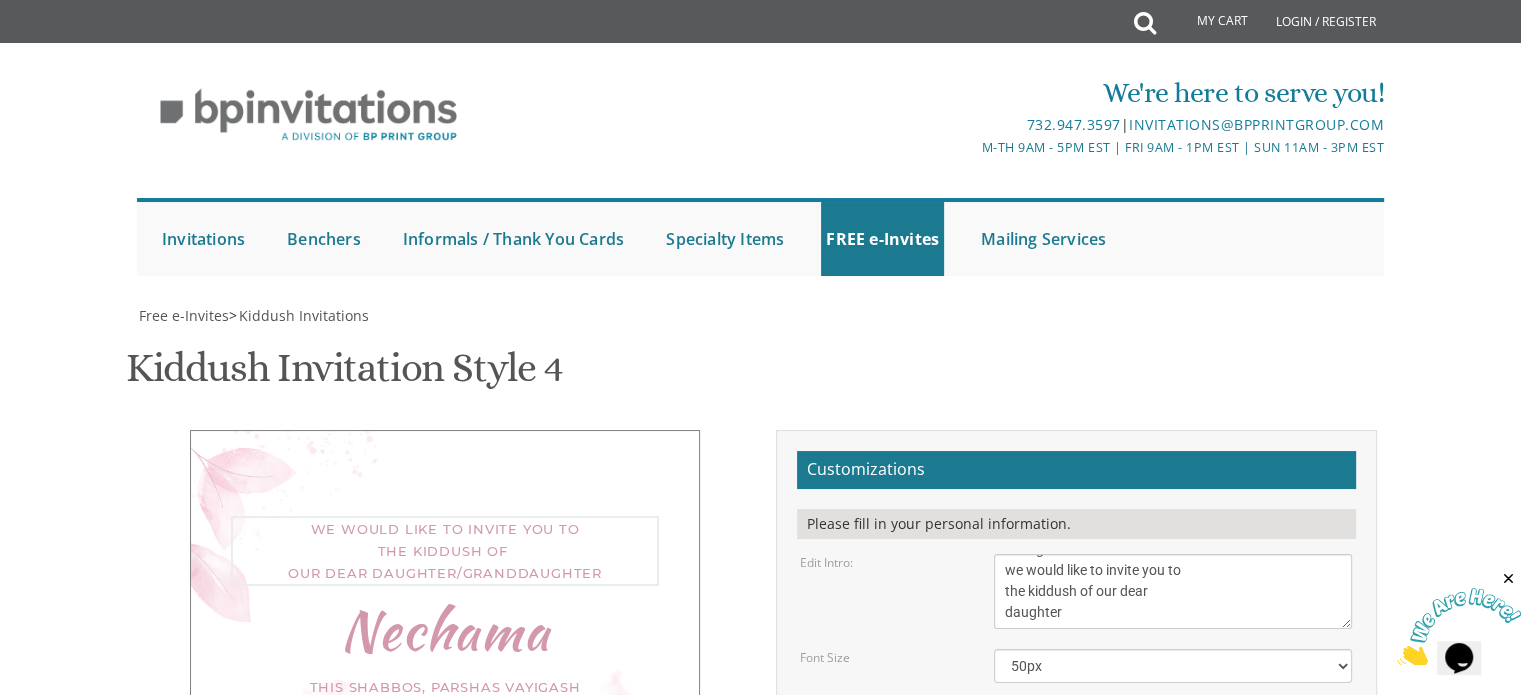 type on "B'SD
With gratitude to Hashem
we would like to invite you to
the kiddush of our dear
daughter" 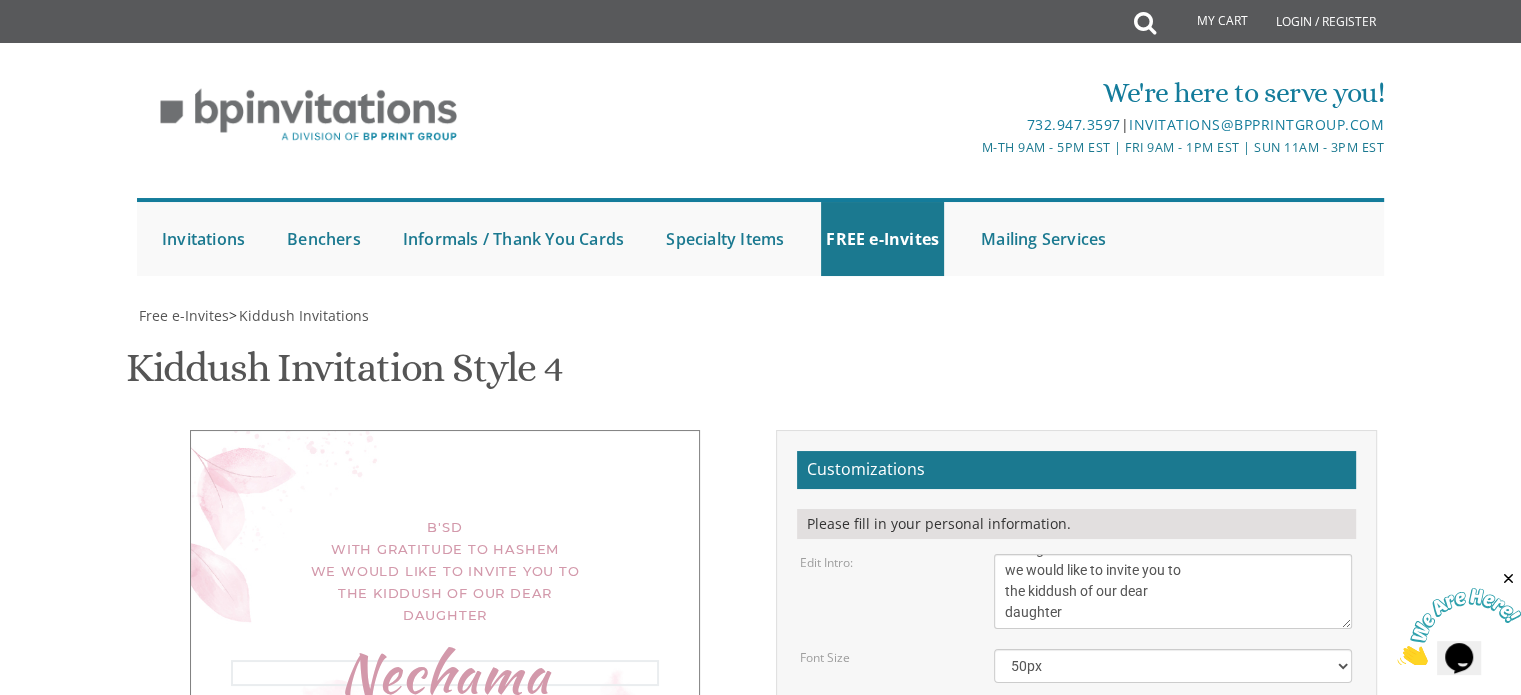click on "Nechama" at bounding box center (1173, 719) 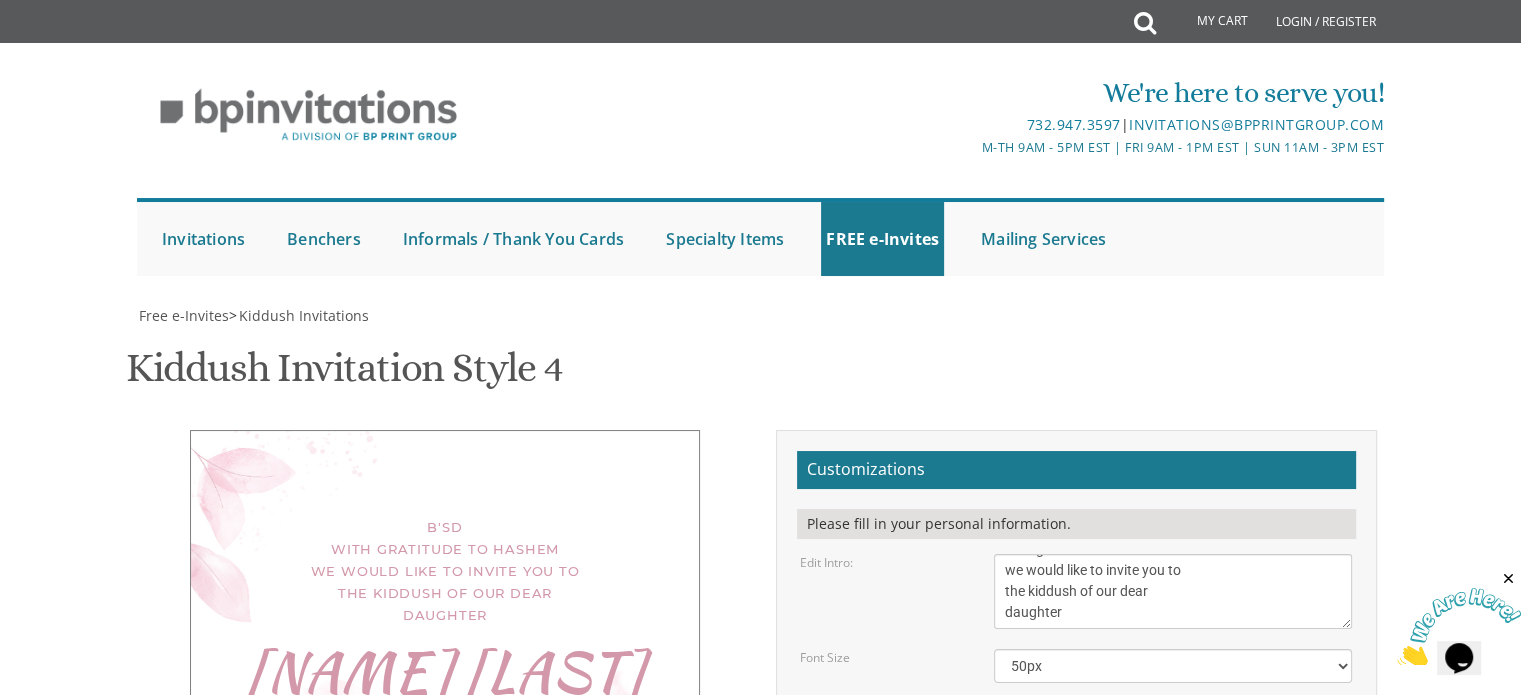 drag, startPoint x: 1182, startPoint y: 502, endPoint x: 840, endPoint y: 435, distance: 348.50107 